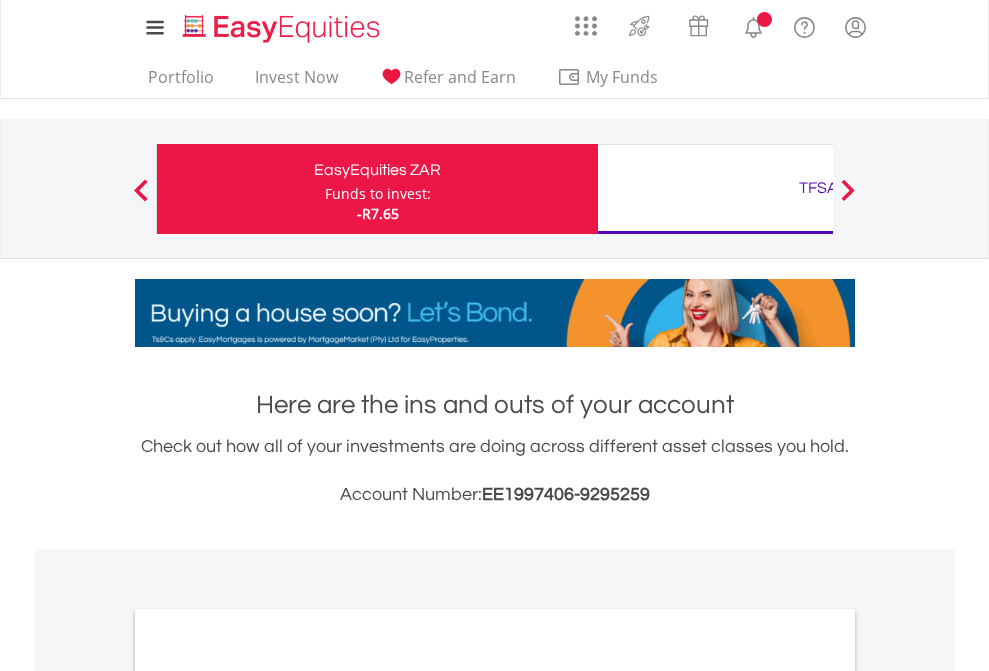 scroll, scrollTop: 0, scrollLeft: 0, axis: both 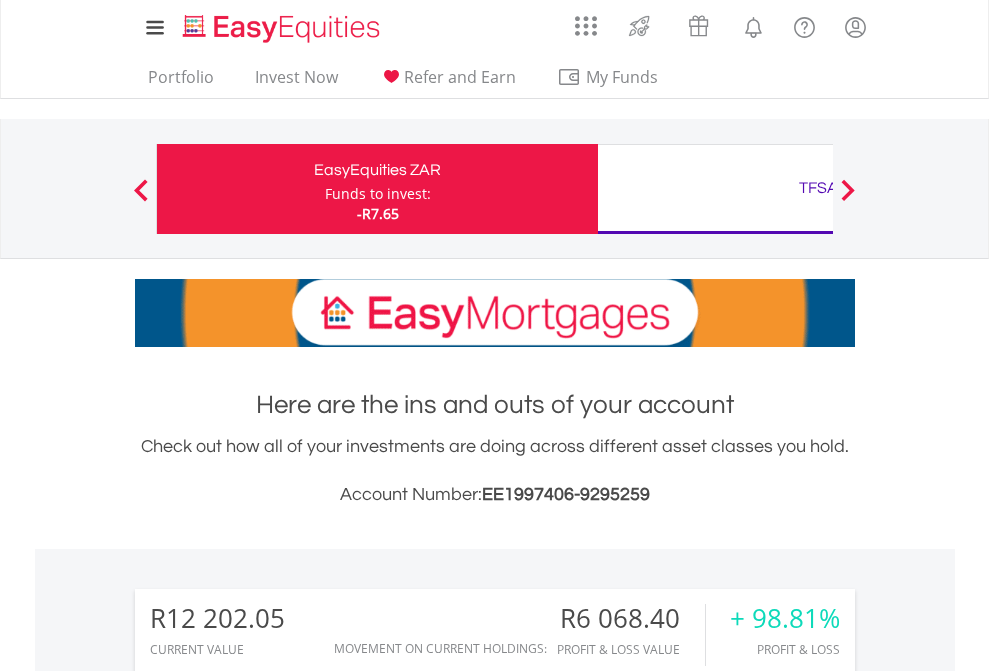 click on "Funds to invest:" at bounding box center (378, 194) 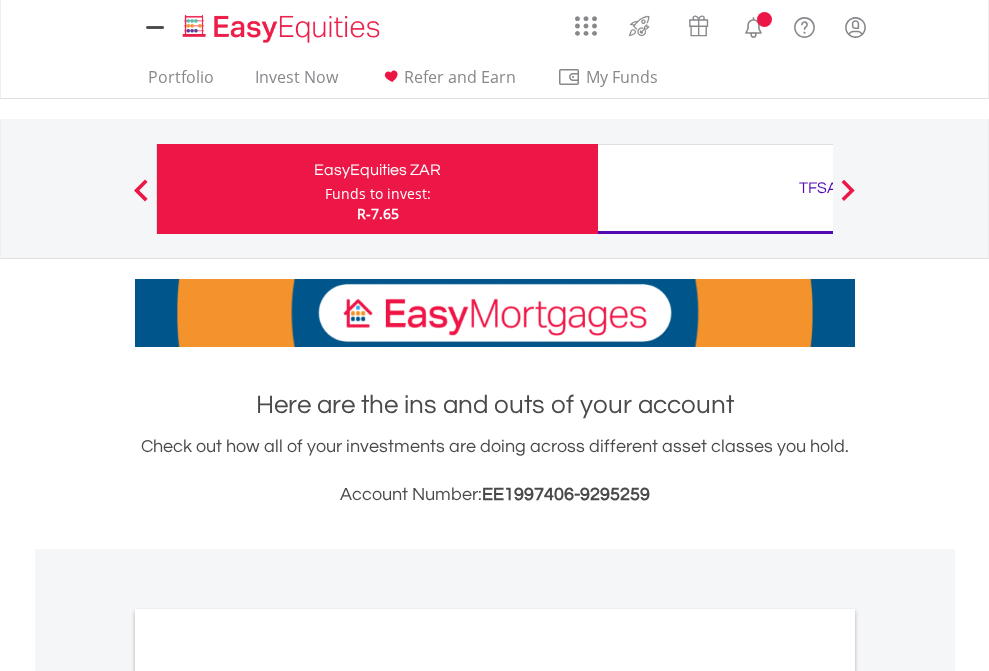 scroll, scrollTop: 0, scrollLeft: 0, axis: both 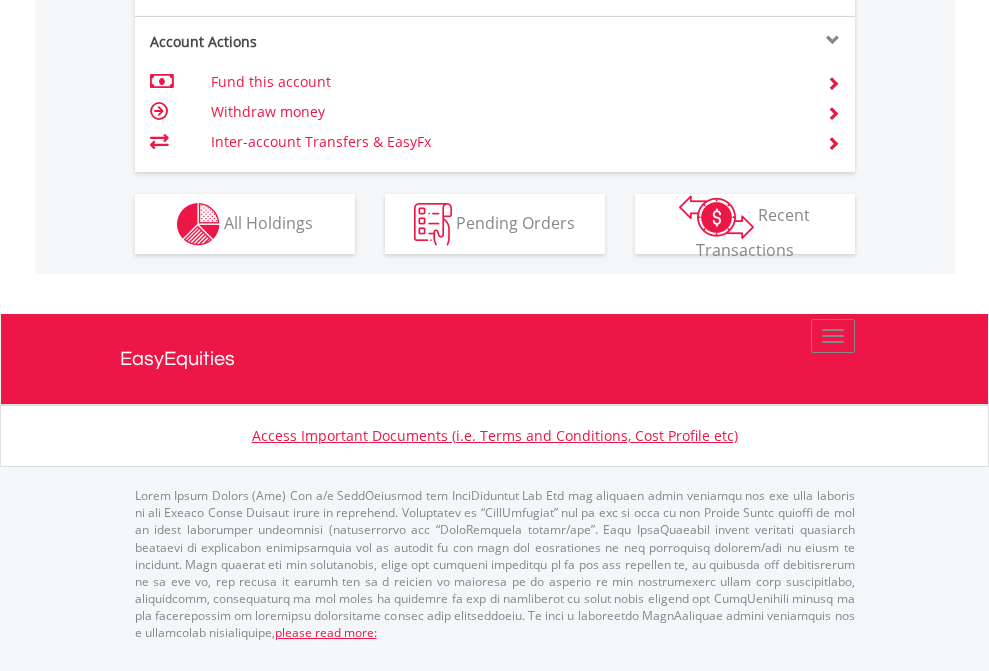 click on "Investment types" at bounding box center [706, -337] 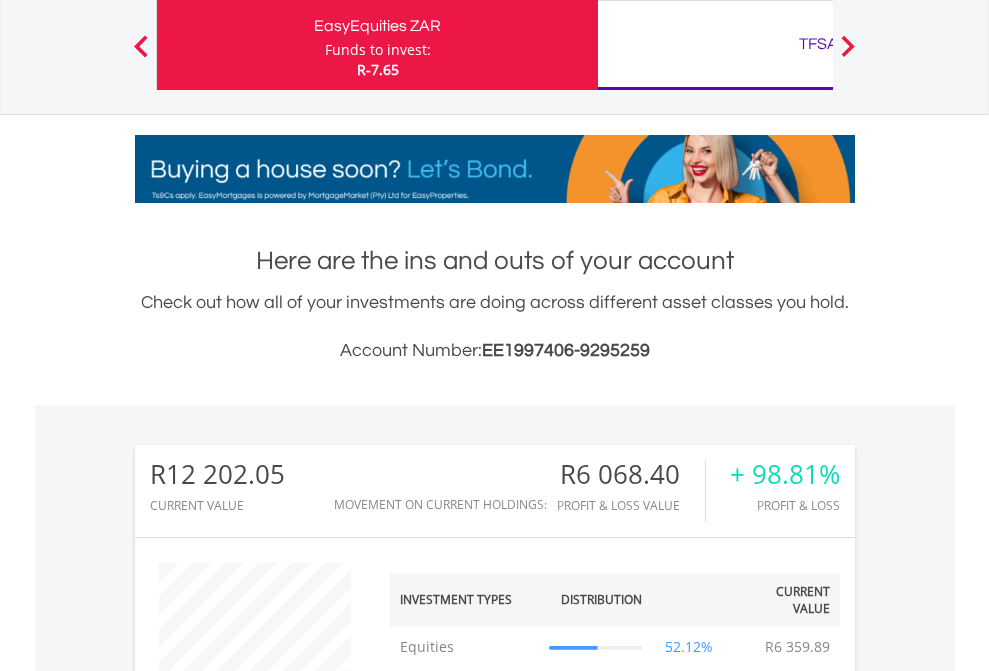 click on "TFSA" at bounding box center (818, 44) 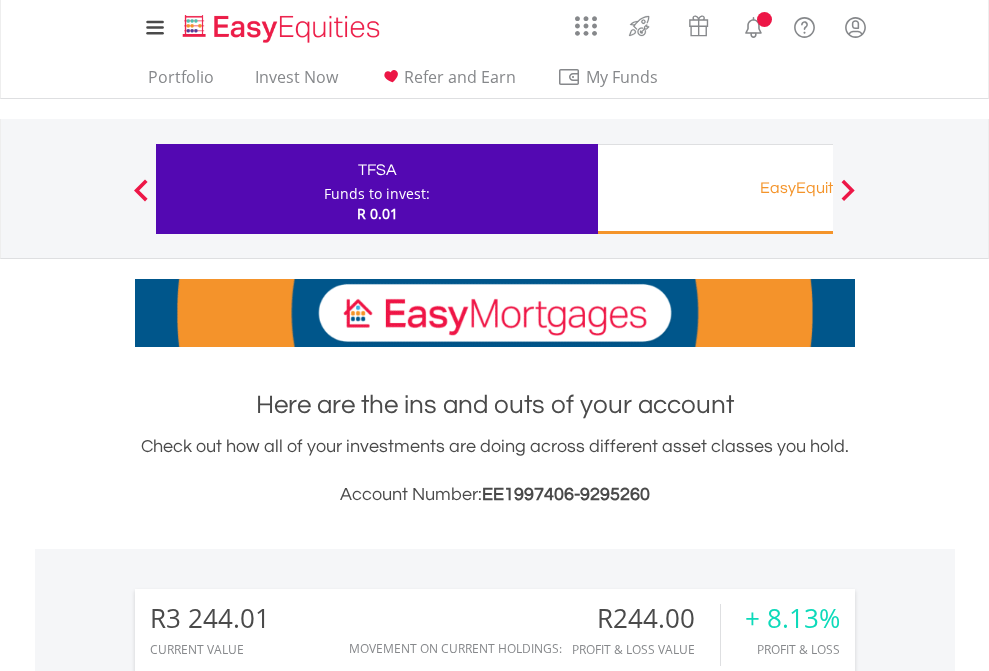 scroll, scrollTop: 0, scrollLeft: 0, axis: both 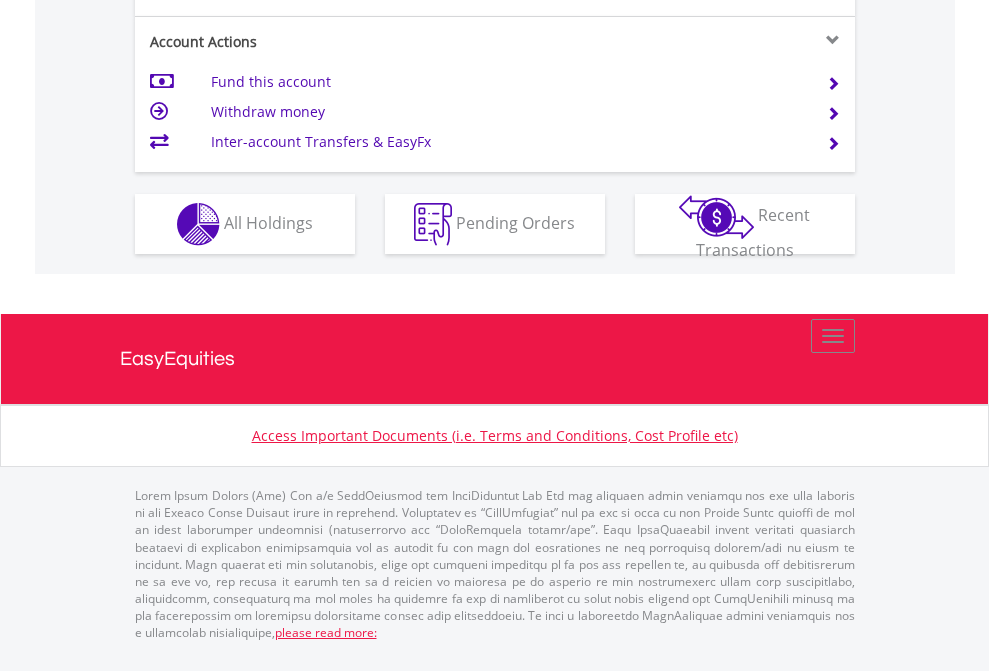 click on "Investment types" at bounding box center [706, -337] 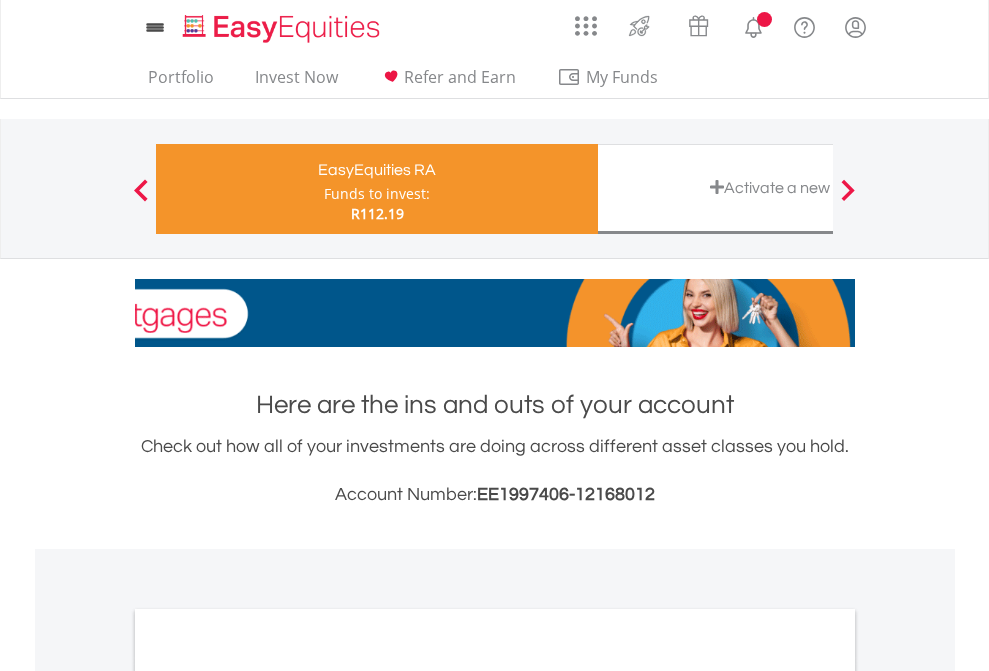 scroll, scrollTop: 0, scrollLeft: 0, axis: both 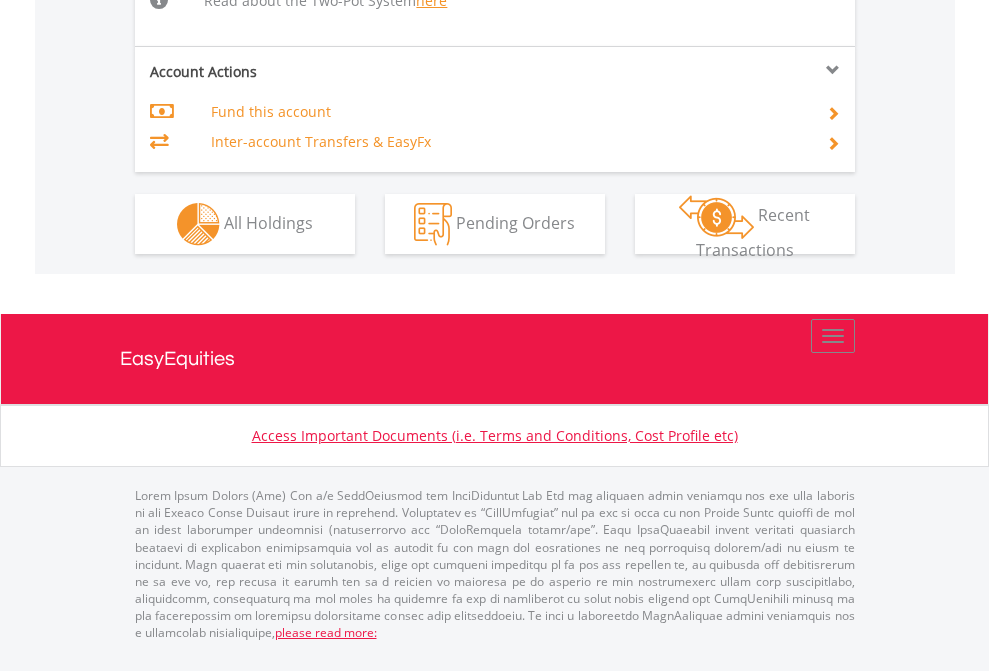 click on "Investment types" at bounding box center (706, -498) 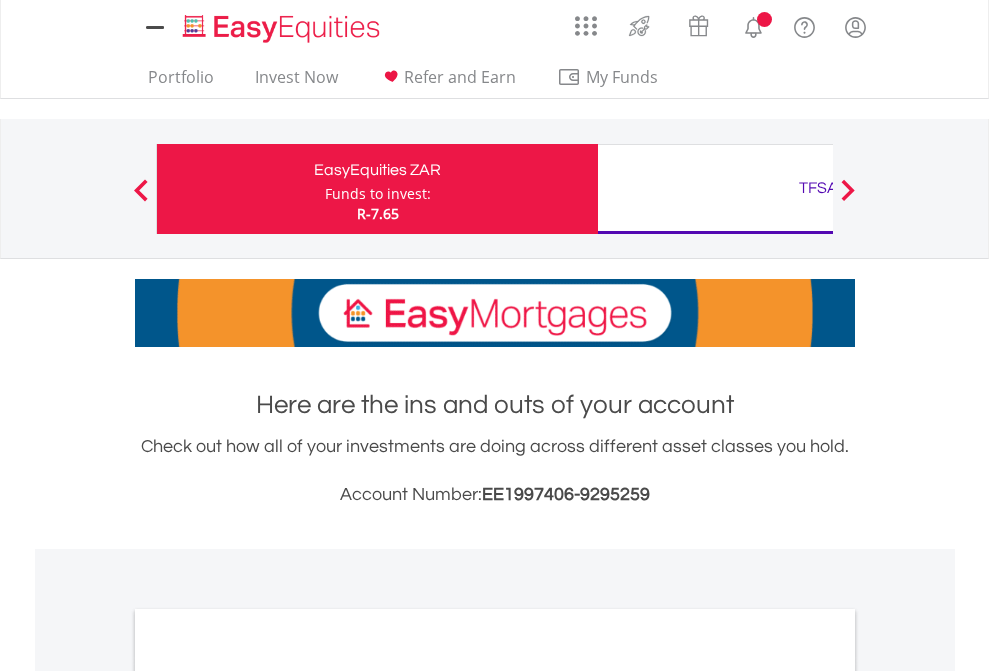 click on "All Holdings" at bounding box center [268, 1096] 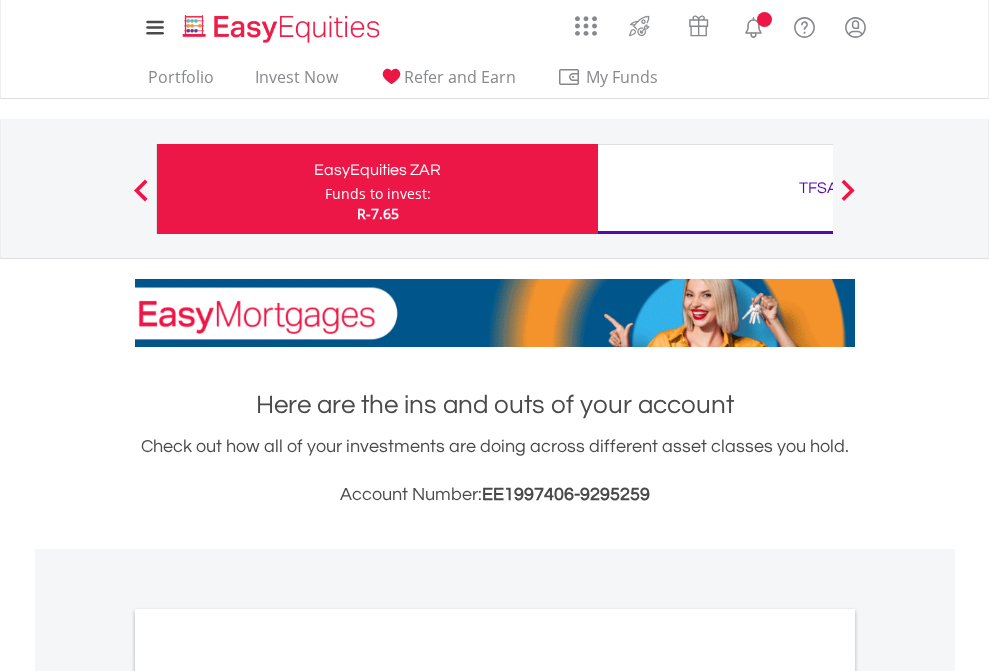 scroll, scrollTop: 1202, scrollLeft: 0, axis: vertical 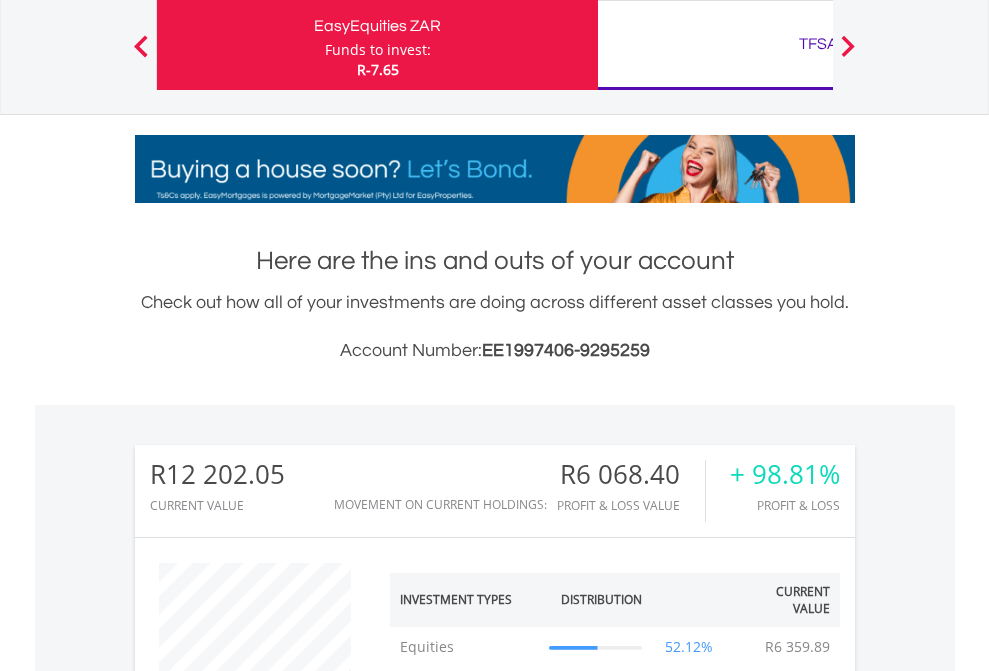 click on "TFSA" at bounding box center (818, 44) 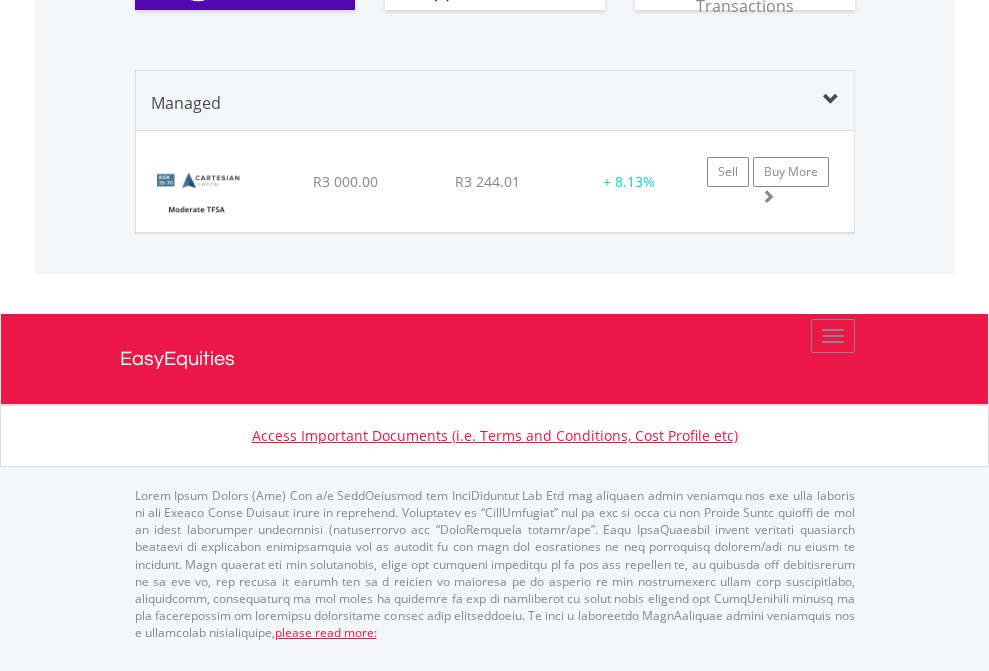 click on "EasyEquities RA" at bounding box center (818, -930) 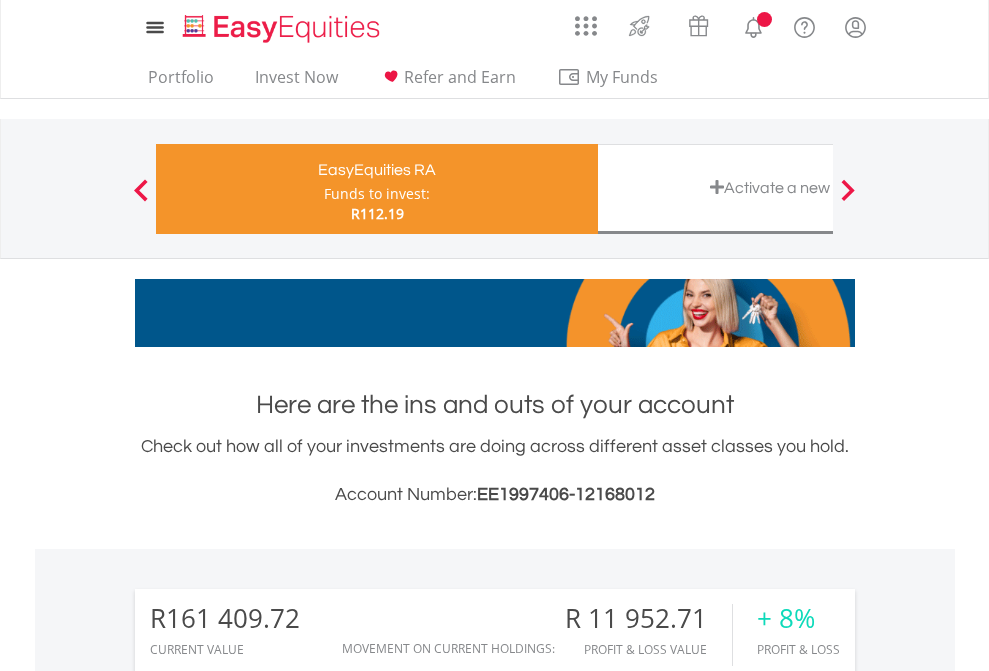 scroll, scrollTop: 1613, scrollLeft: 0, axis: vertical 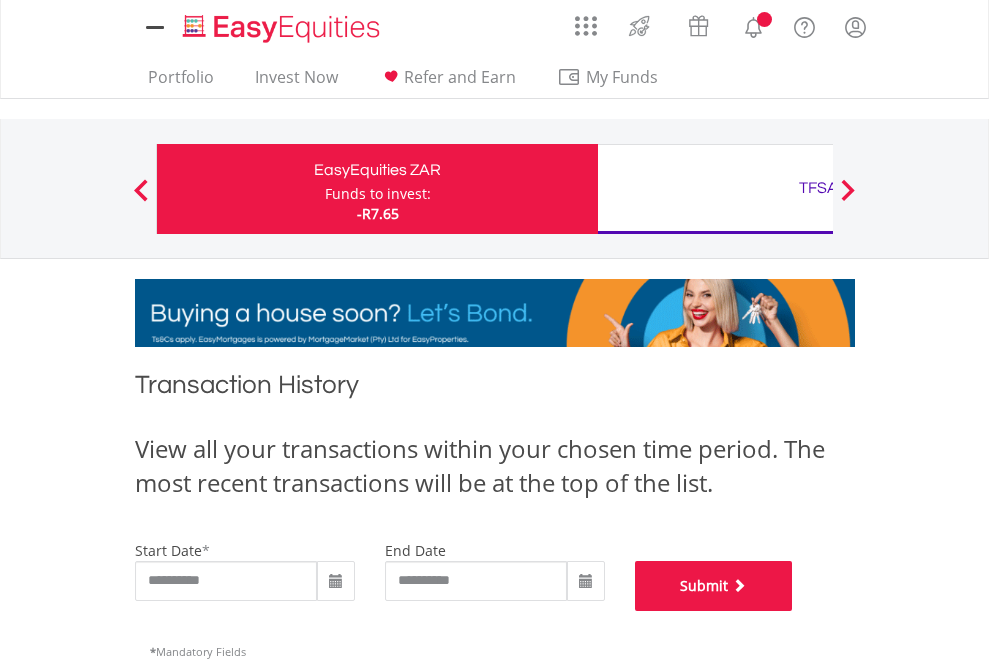 click on "Submit" at bounding box center (714, 586) 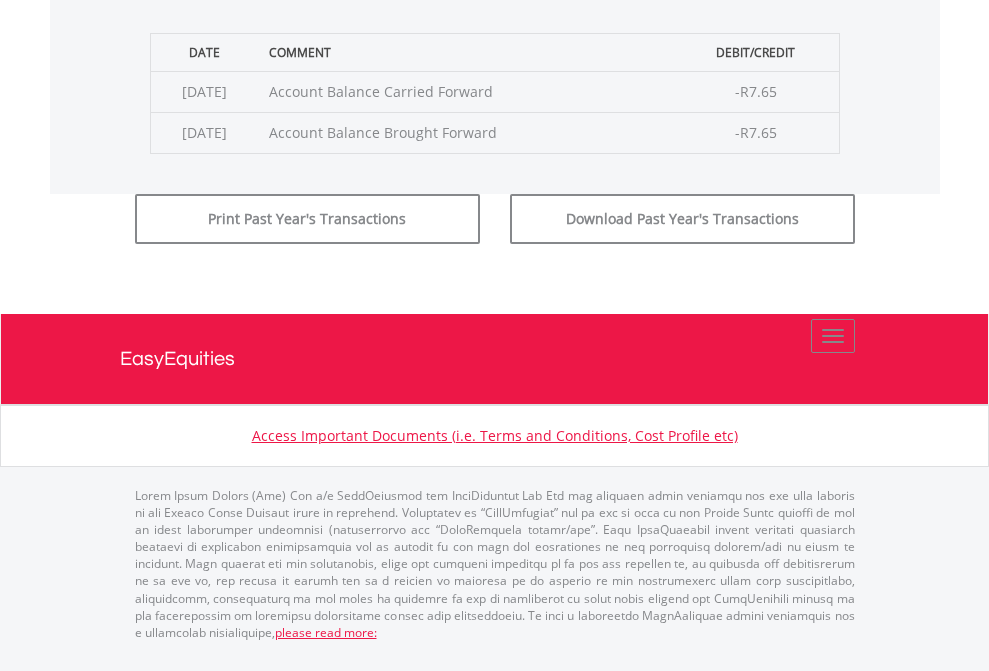 scroll, scrollTop: 811, scrollLeft: 0, axis: vertical 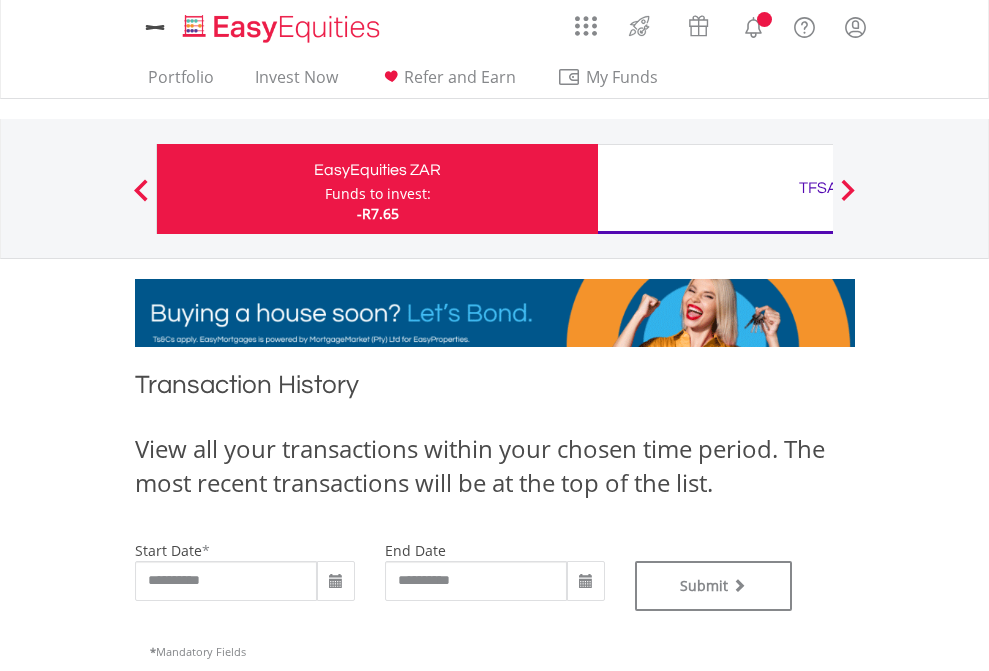 click on "TFSA" at bounding box center (818, 188) 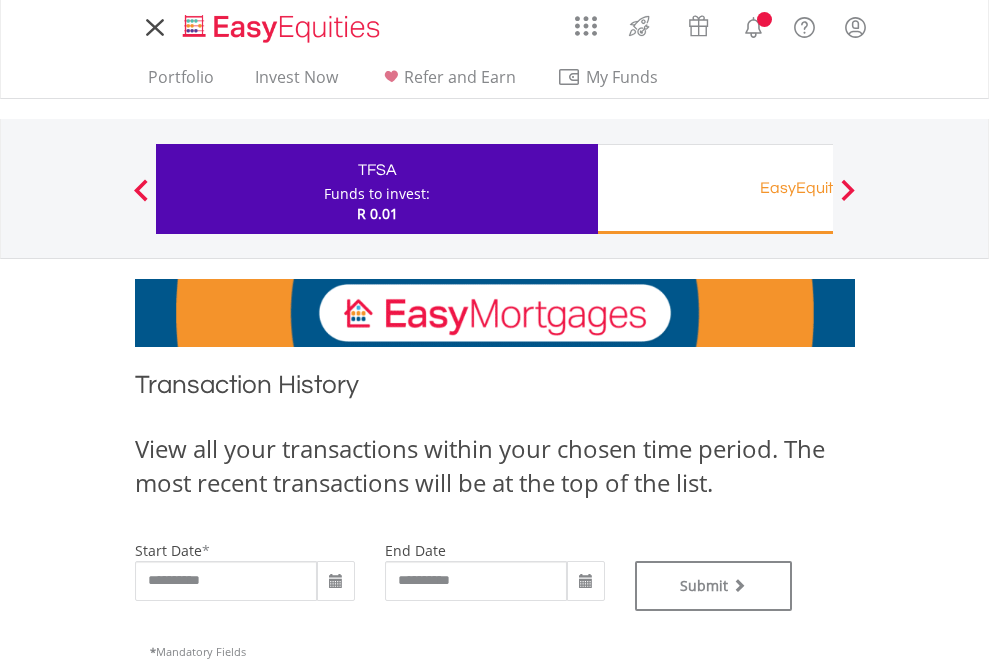 scroll, scrollTop: 0, scrollLeft: 0, axis: both 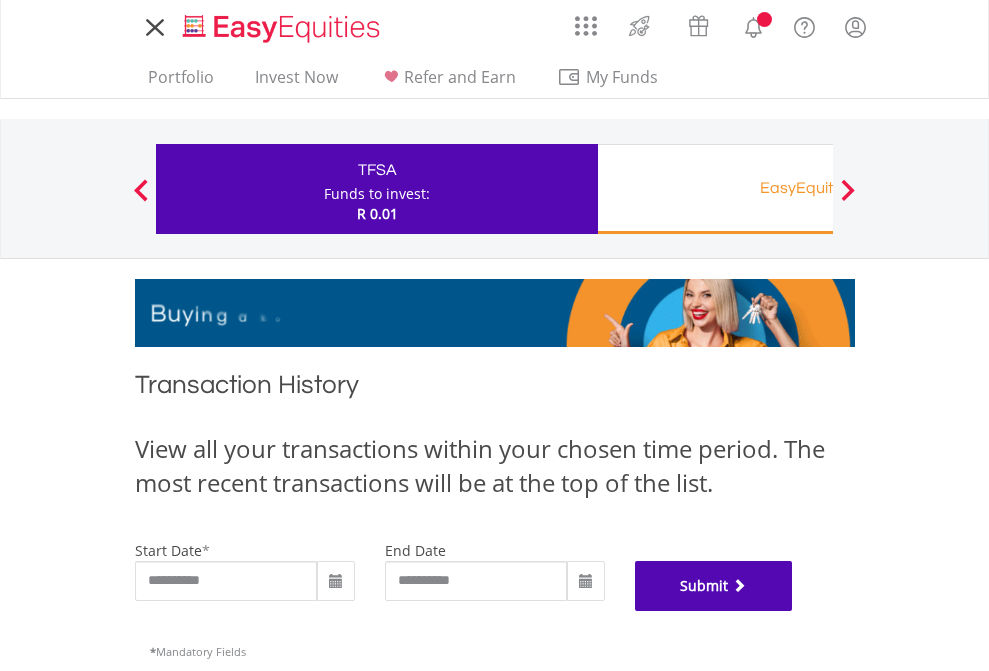 click on "Submit" at bounding box center (714, 586) 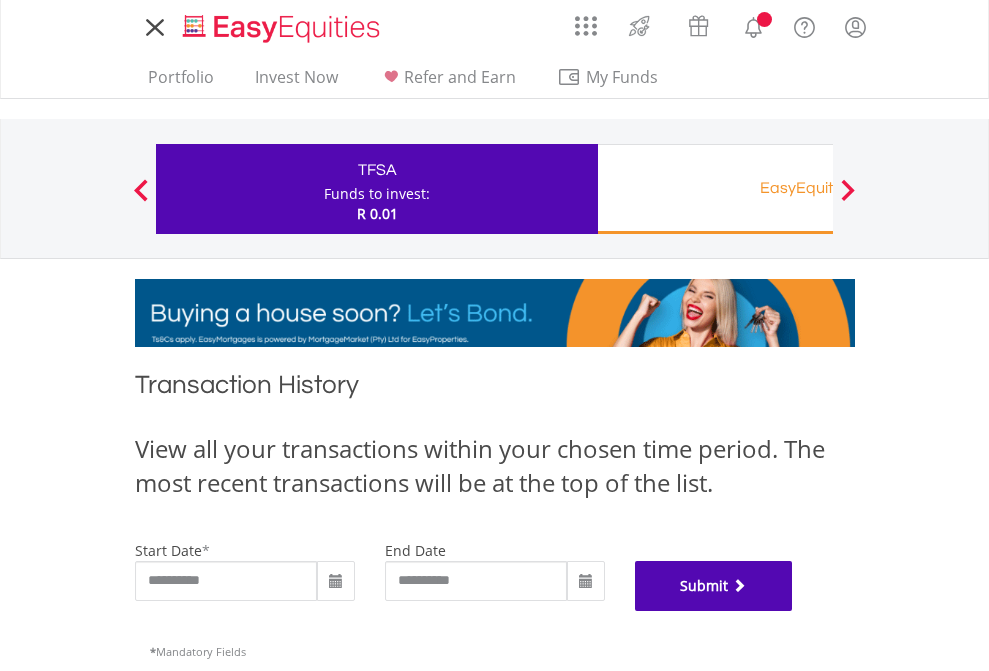 scroll, scrollTop: 811, scrollLeft: 0, axis: vertical 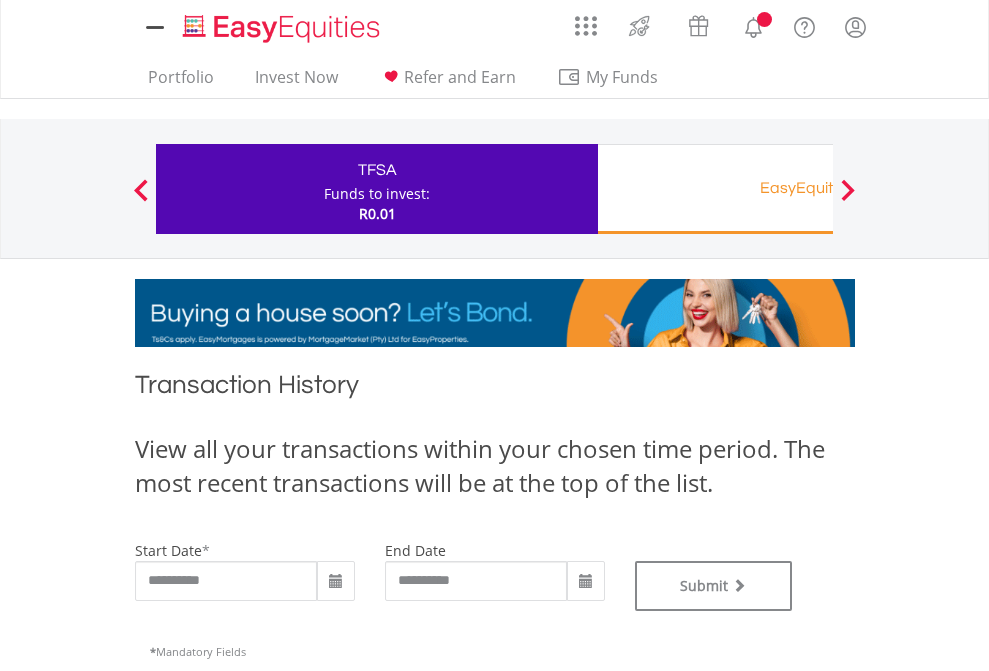 click on "EasyEquities RA" at bounding box center [818, 188] 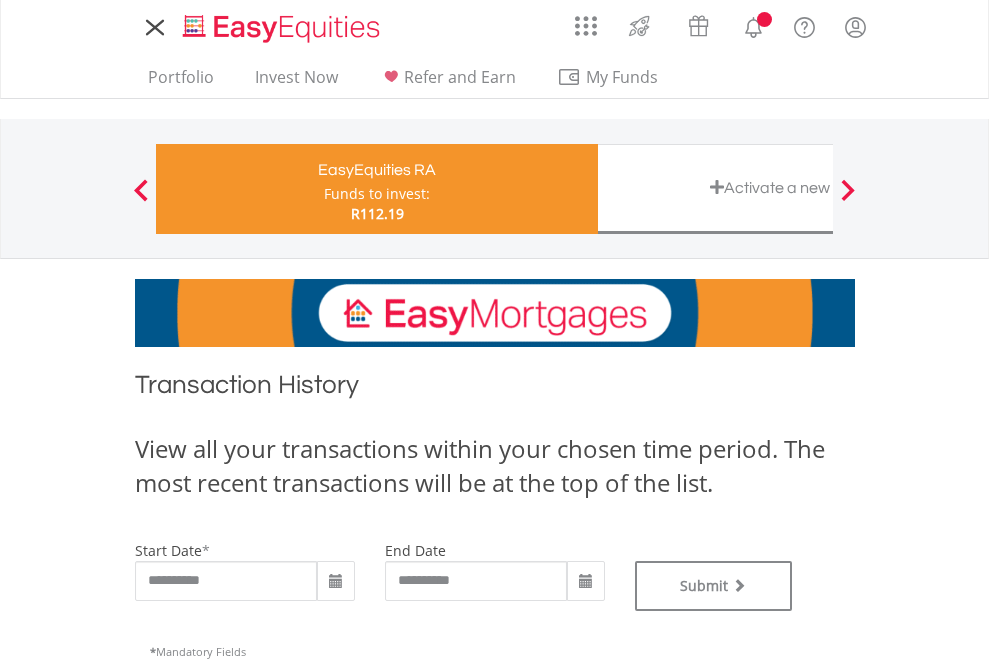 scroll, scrollTop: 0, scrollLeft: 0, axis: both 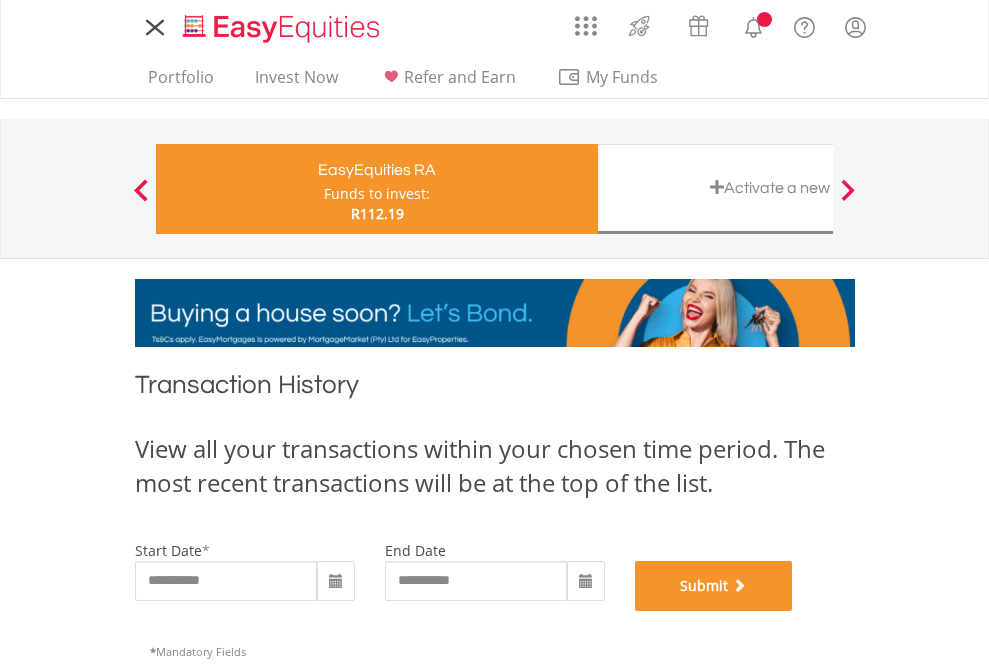 click on "Submit" at bounding box center [714, 586] 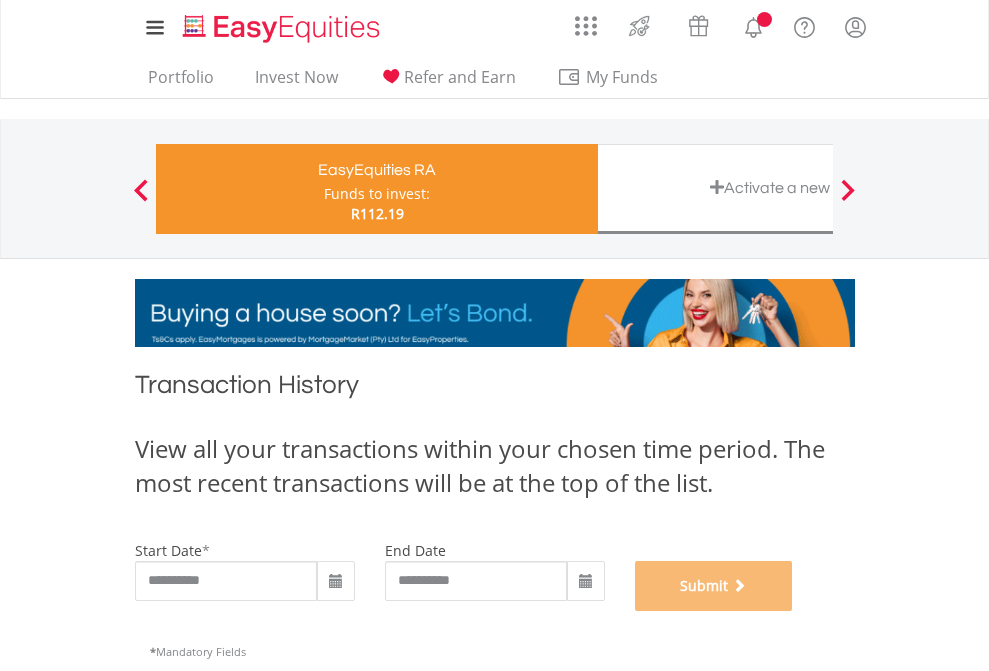 scroll, scrollTop: 811, scrollLeft: 0, axis: vertical 